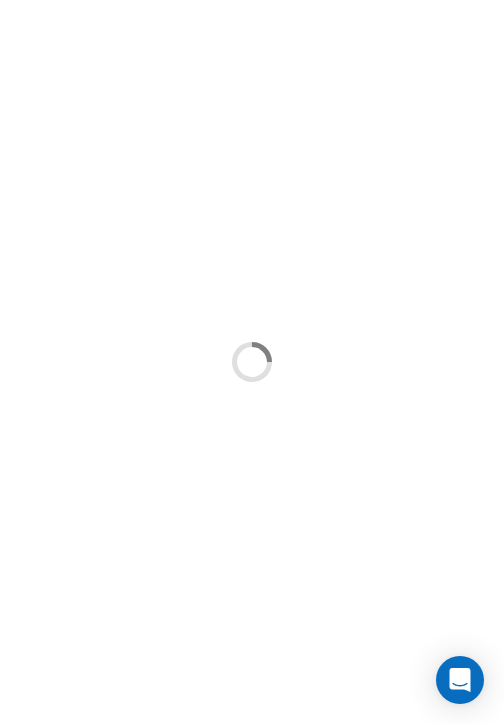 scroll, scrollTop: 0, scrollLeft: 0, axis: both 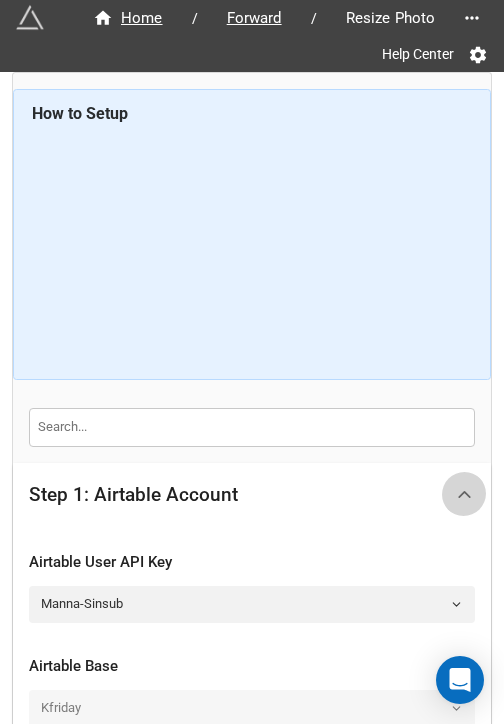 click 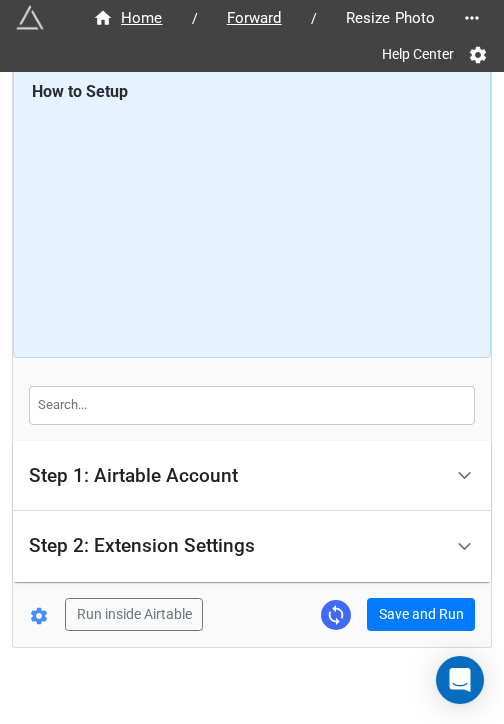 scroll, scrollTop: 40, scrollLeft: 0, axis: vertical 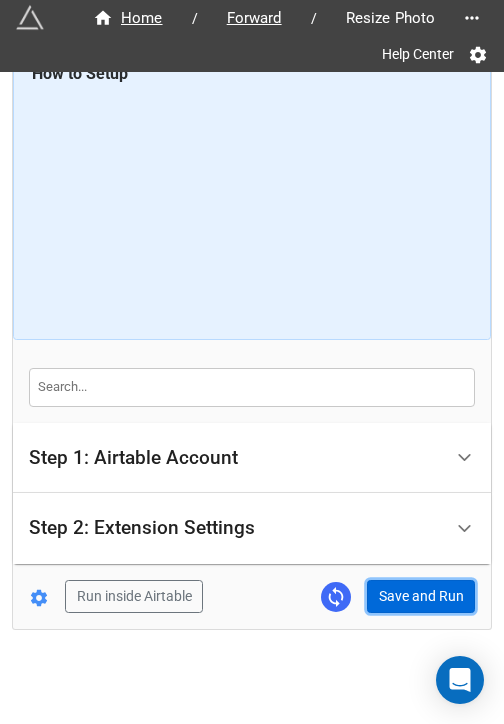 click on "Save and Run" at bounding box center [421, 597] 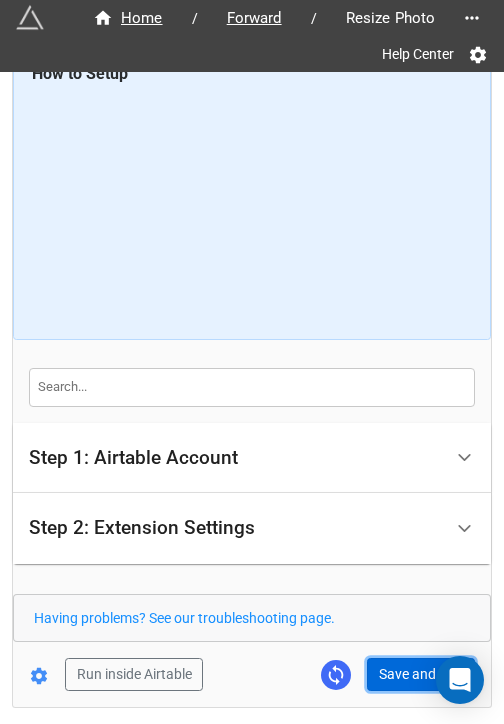 click on "Save and Run" at bounding box center (421, 675) 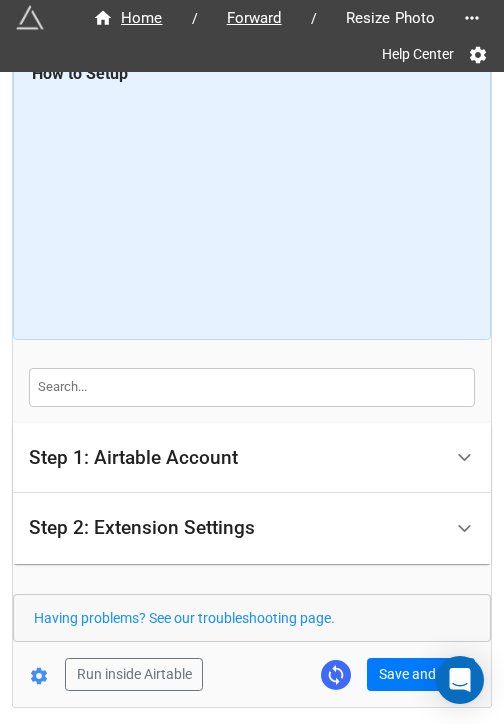 click on "Run inside Airtable Save and Run" at bounding box center [244, 675] 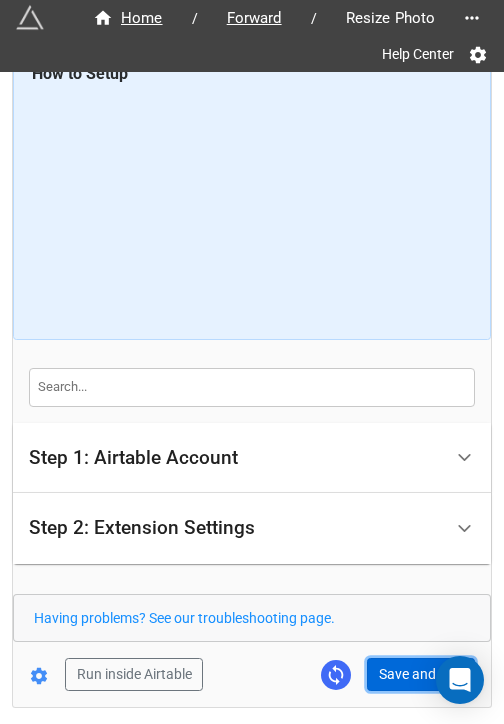 click on "Save and Run" at bounding box center (421, 675) 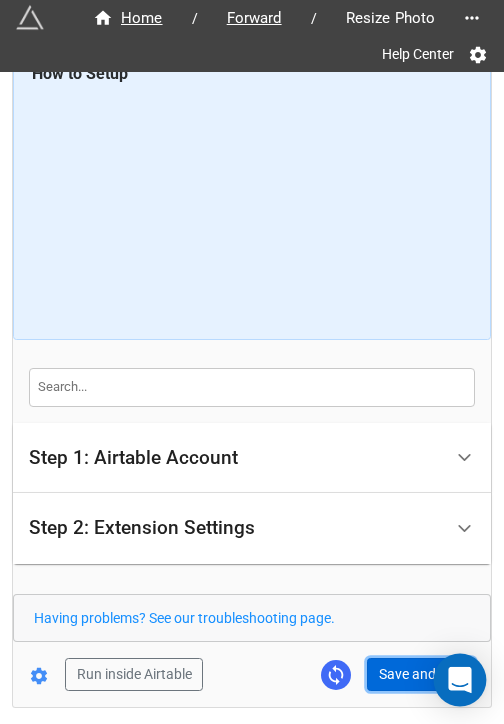 drag, startPoint x: 375, startPoint y: 663, endPoint x: 461, endPoint y: 656, distance: 86.28442 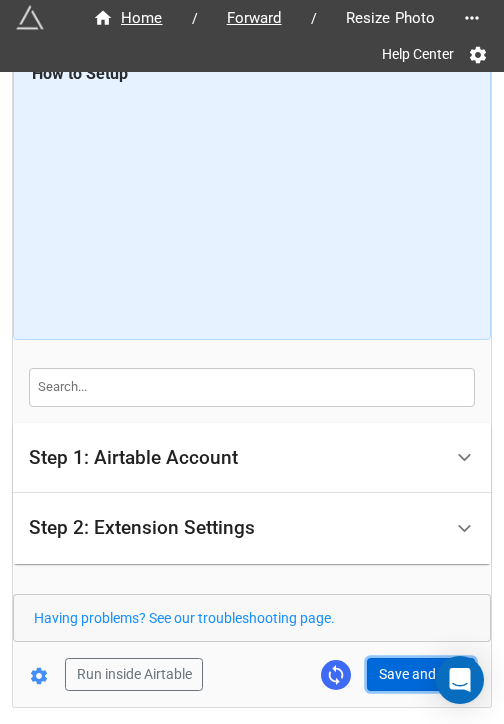 click on "Save and Run" at bounding box center (421, 675) 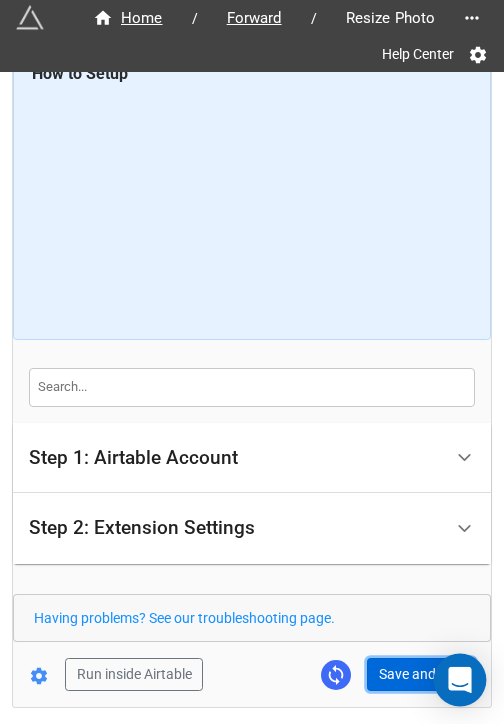 drag, startPoint x: 392, startPoint y: 662, endPoint x: 447, endPoint y: 672, distance: 55.9017 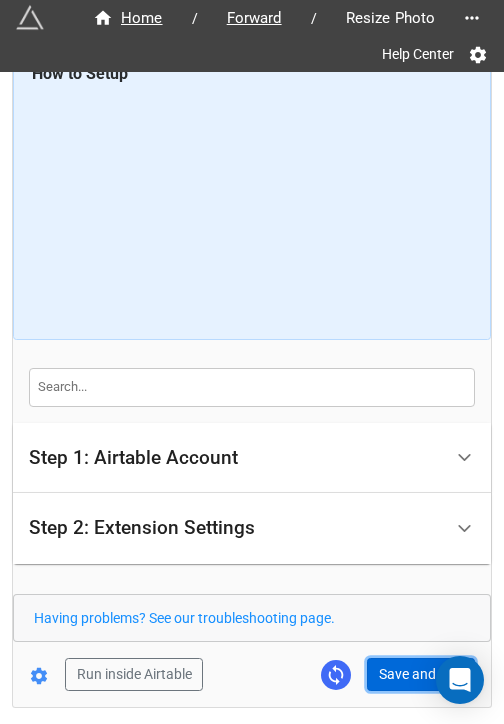 drag, startPoint x: 401, startPoint y: 663, endPoint x: 424, endPoint y: 653, distance: 25.079872 